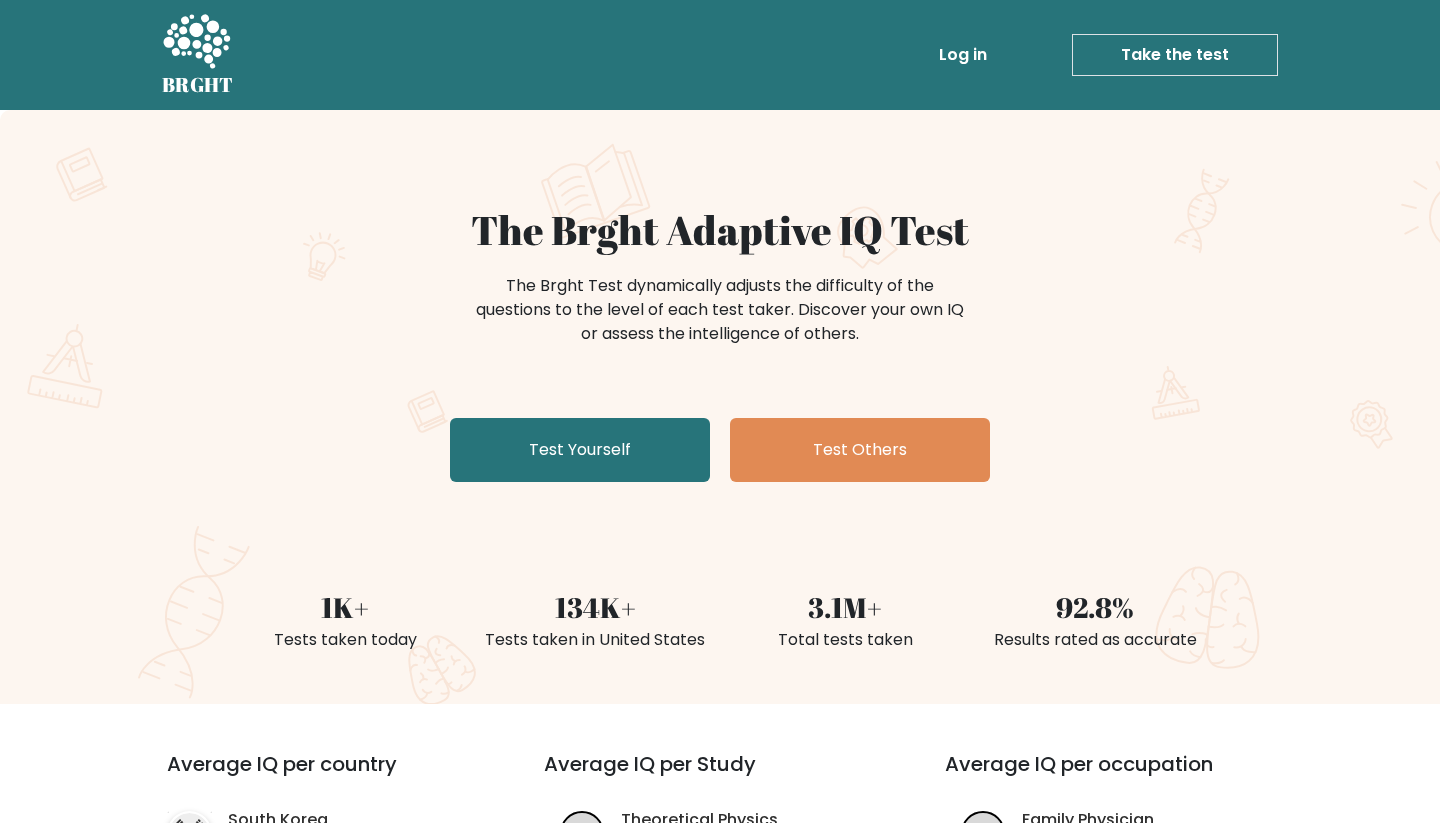 scroll, scrollTop: 0, scrollLeft: 0, axis: both 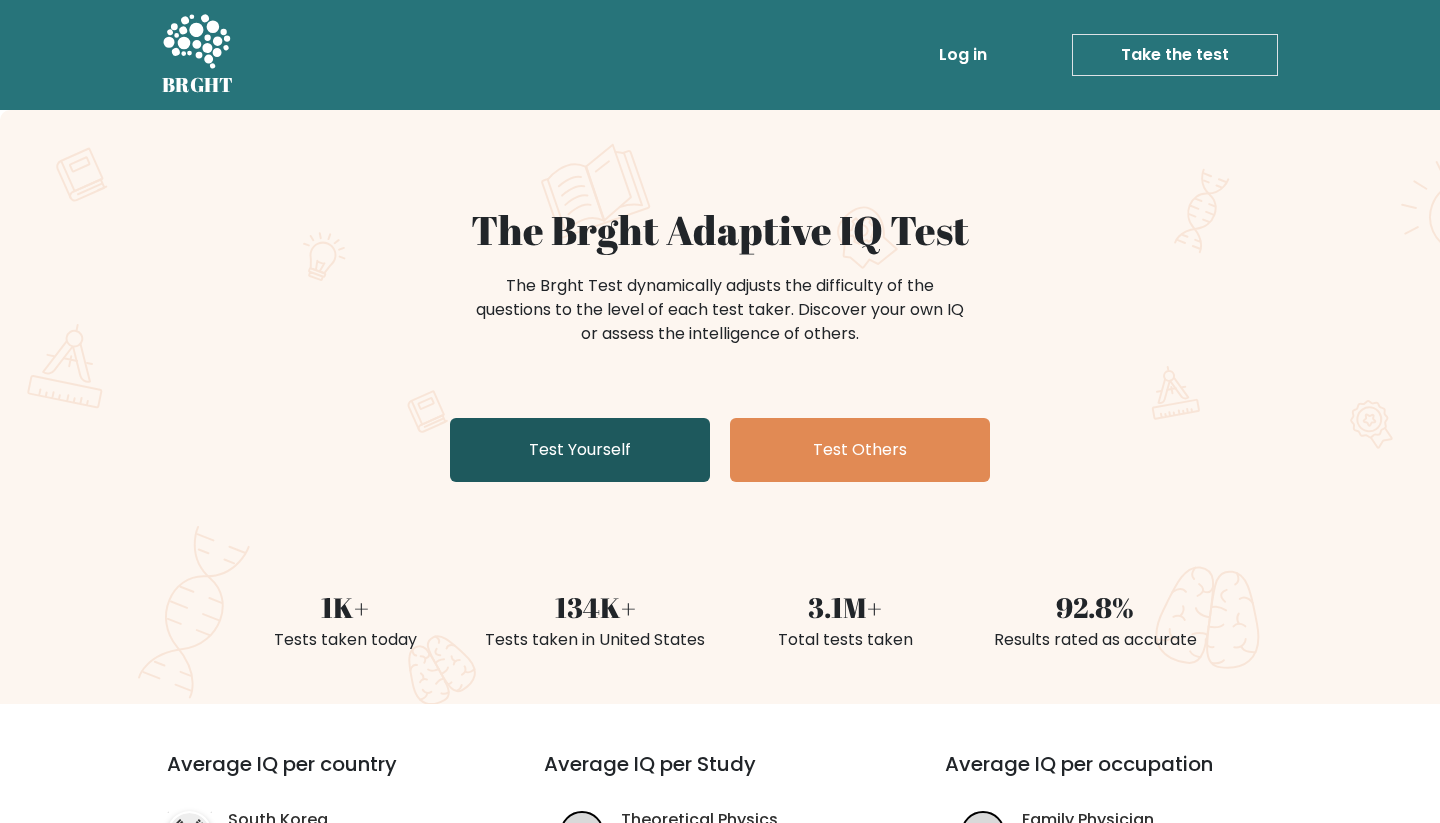 click on "Test Yourself" at bounding box center (580, 450) 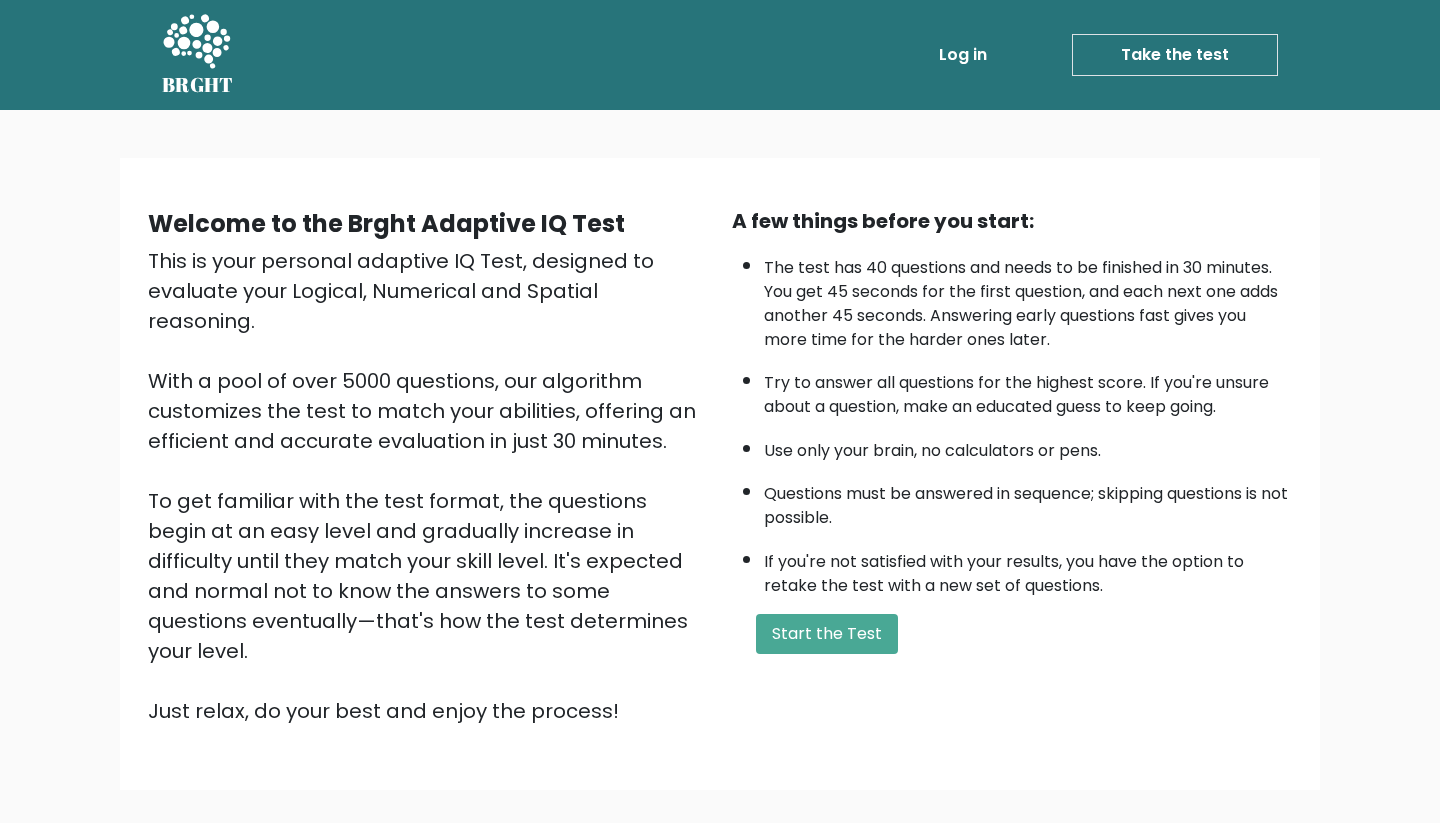 scroll, scrollTop: 0, scrollLeft: 0, axis: both 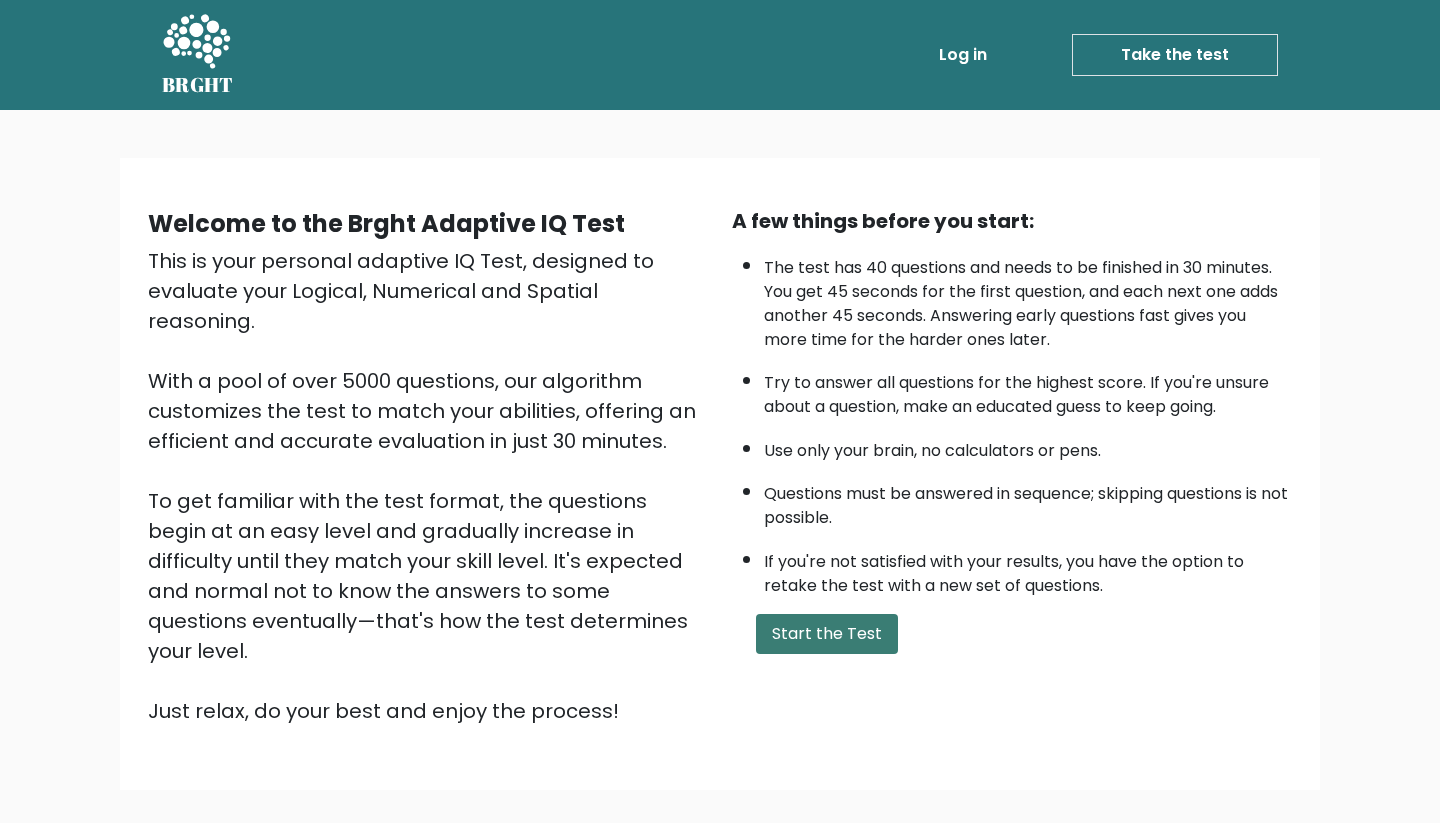click on "Start the Test" at bounding box center (827, 634) 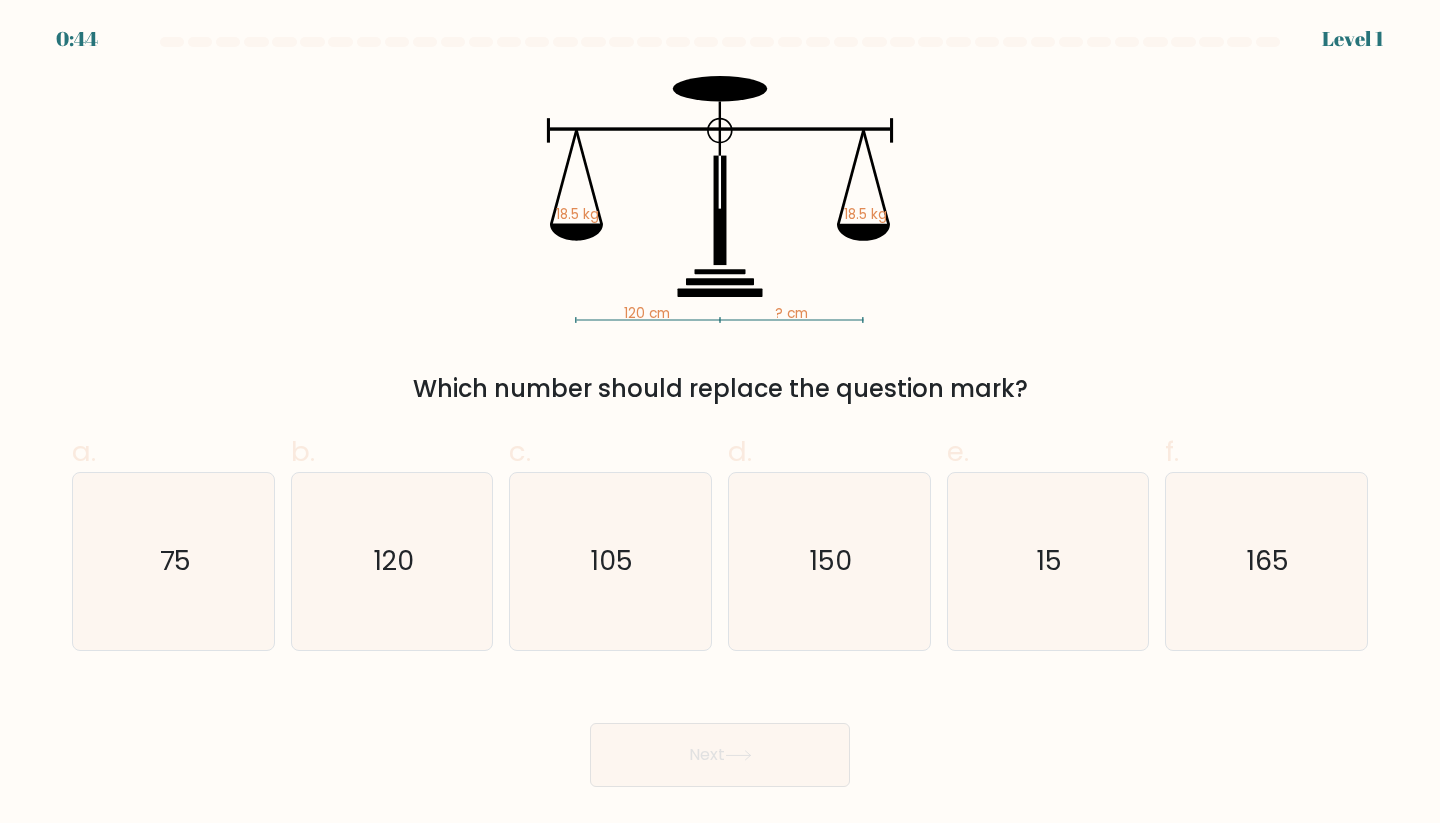 scroll, scrollTop: 0, scrollLeft: 0, axis: both 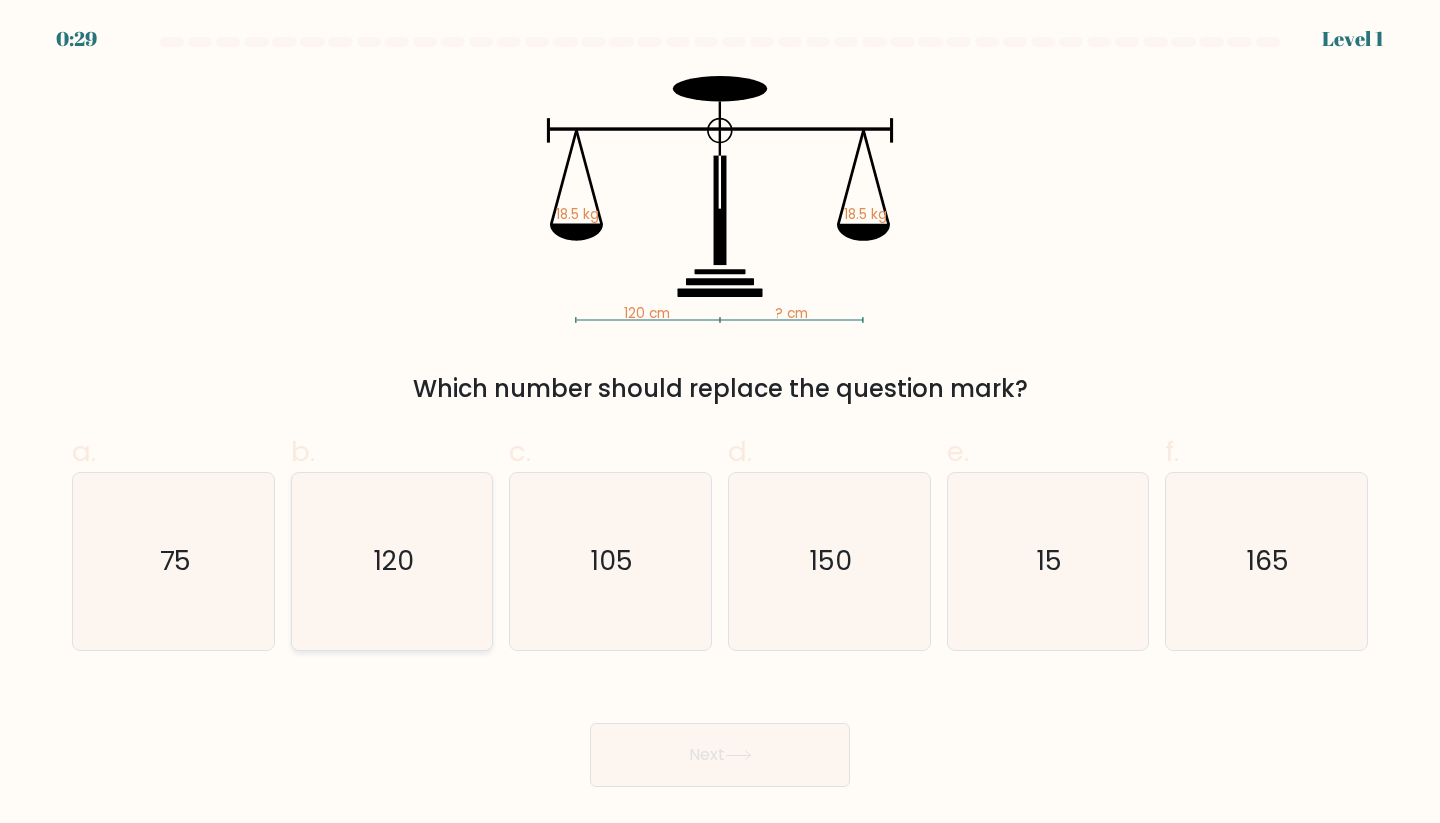 click on "120" 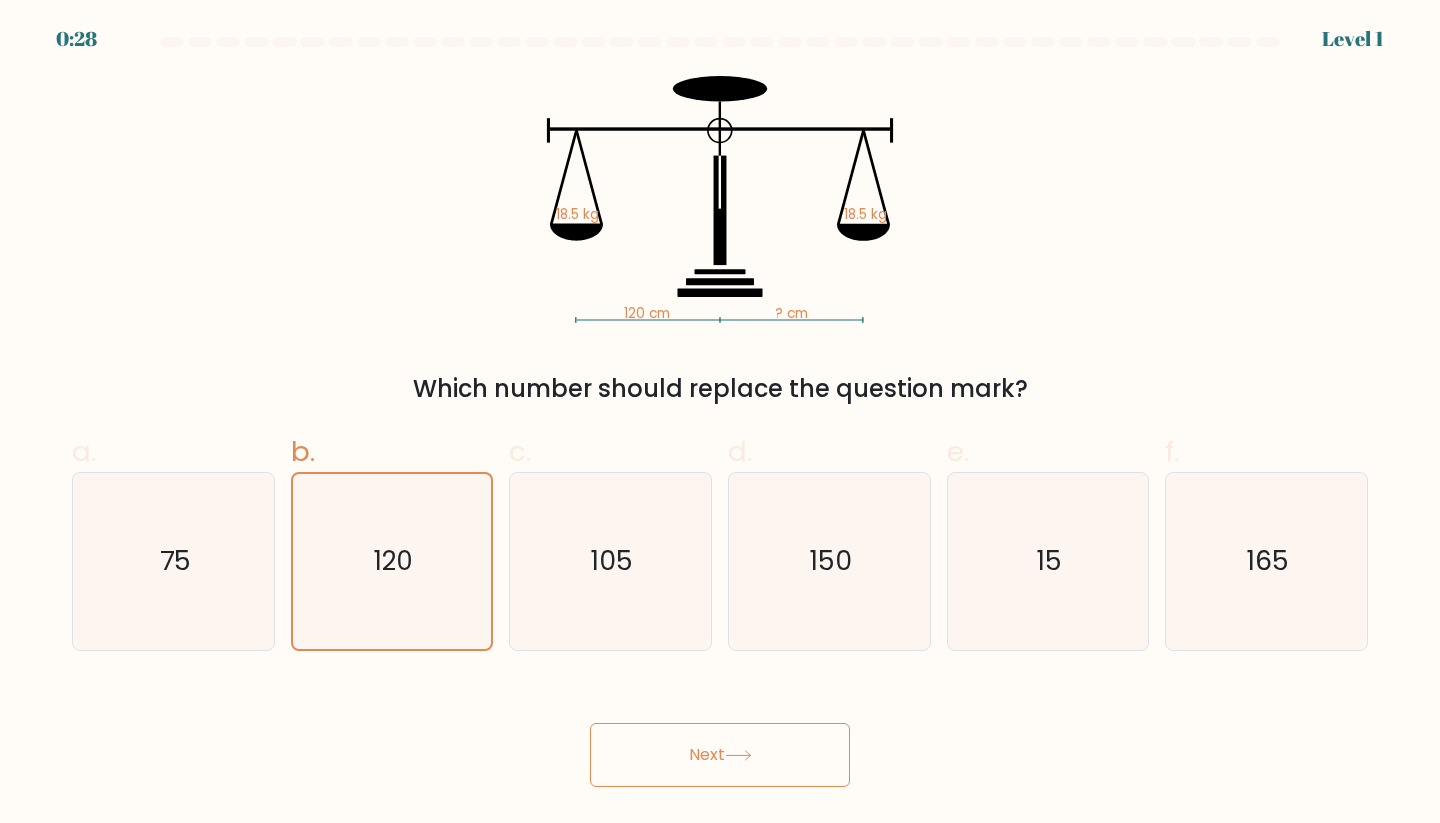 click on "Next" at bounding box center [720, 755] 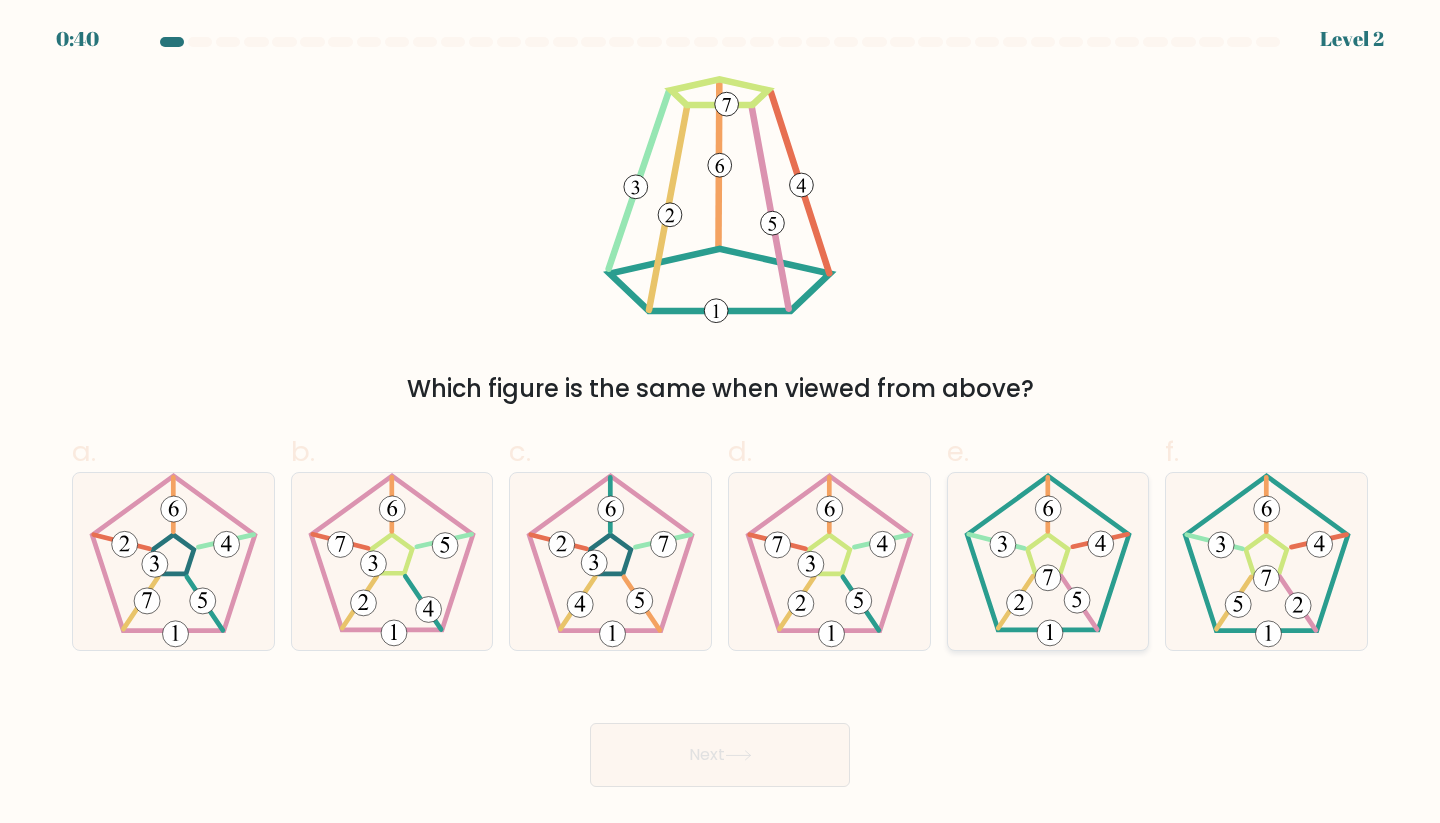 click 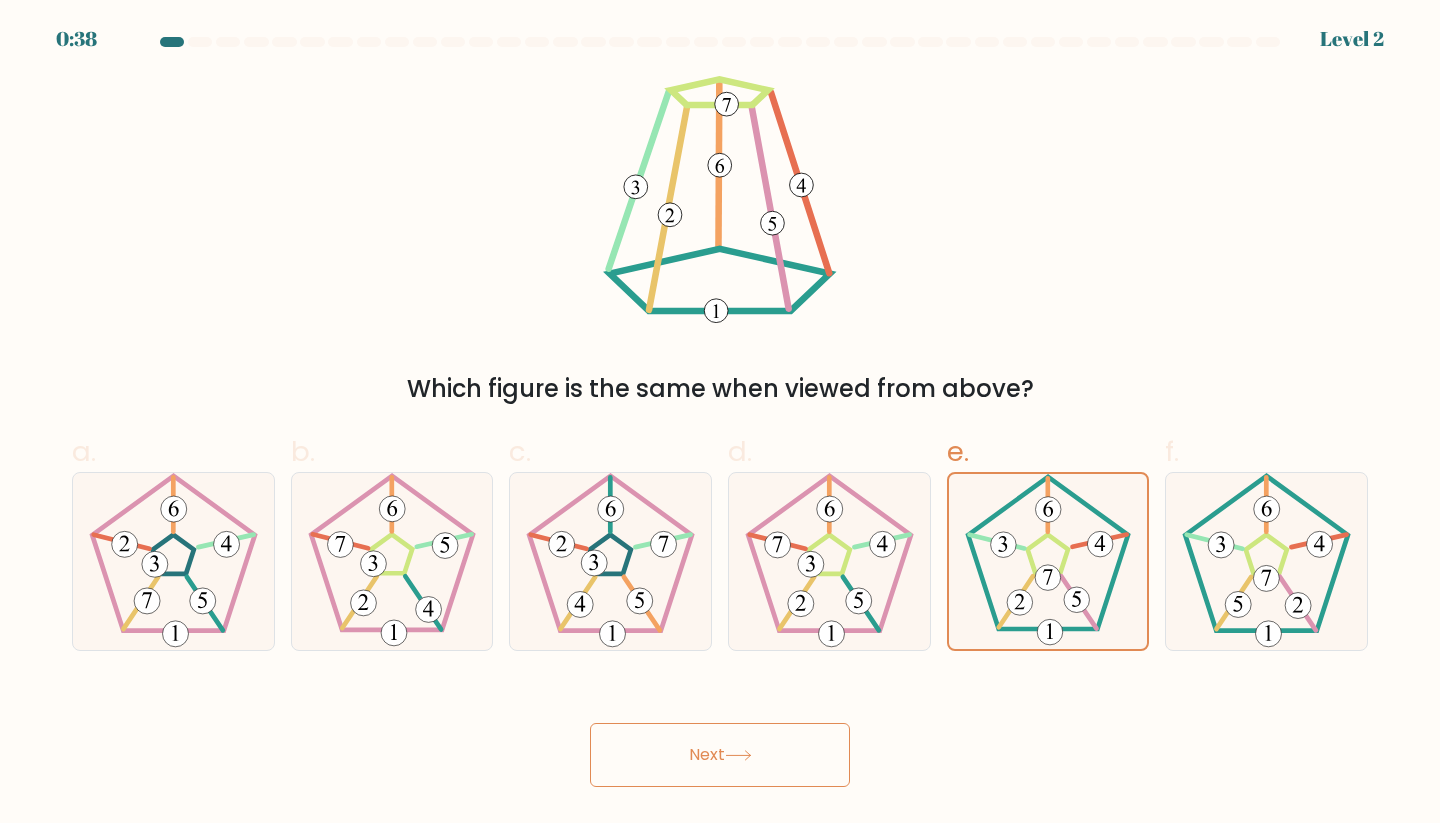 click on "Next" at bounding box center (720, 755) 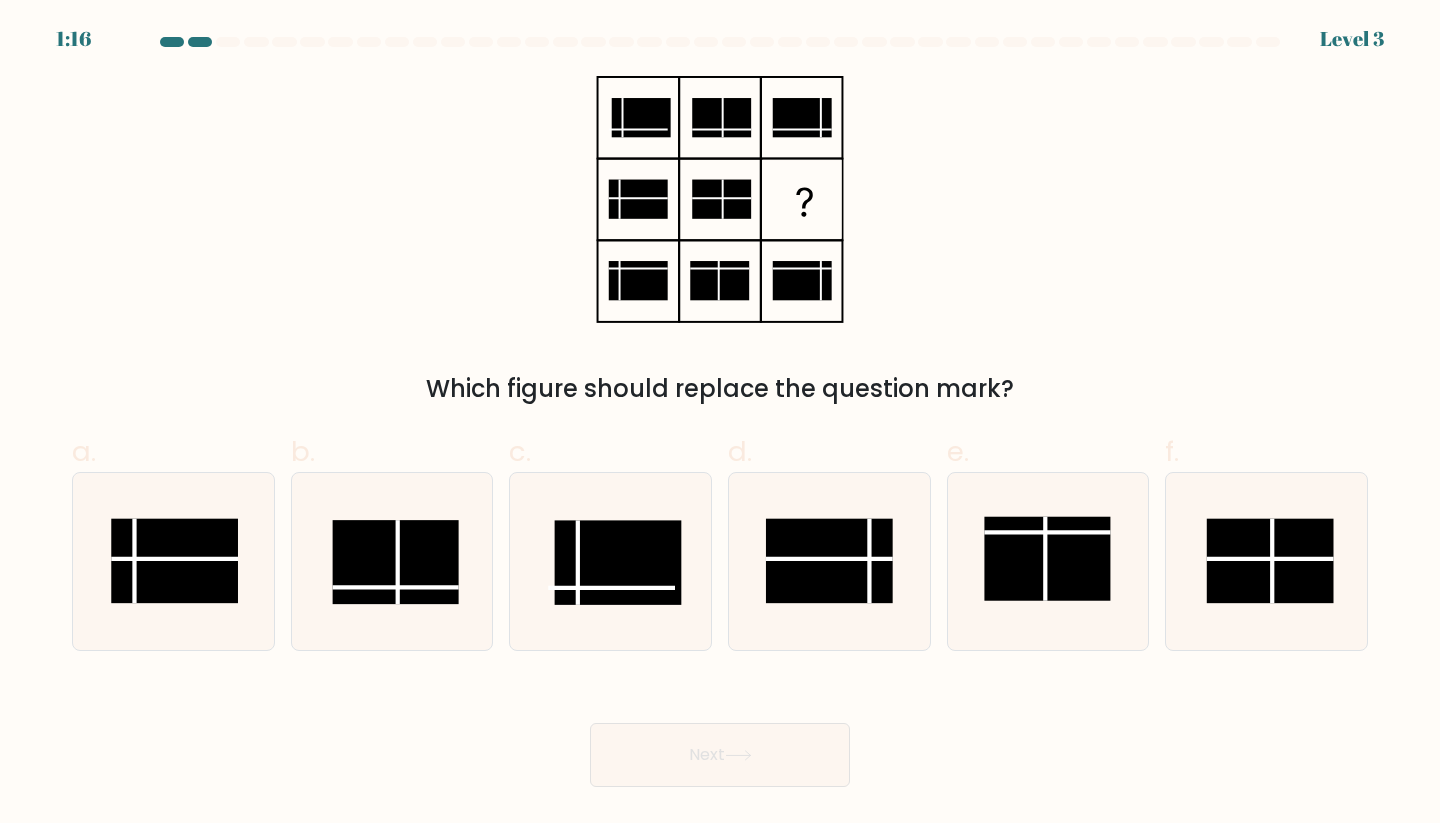 scroll, scrollTop: 0, scrollLeft: 0, axis: both 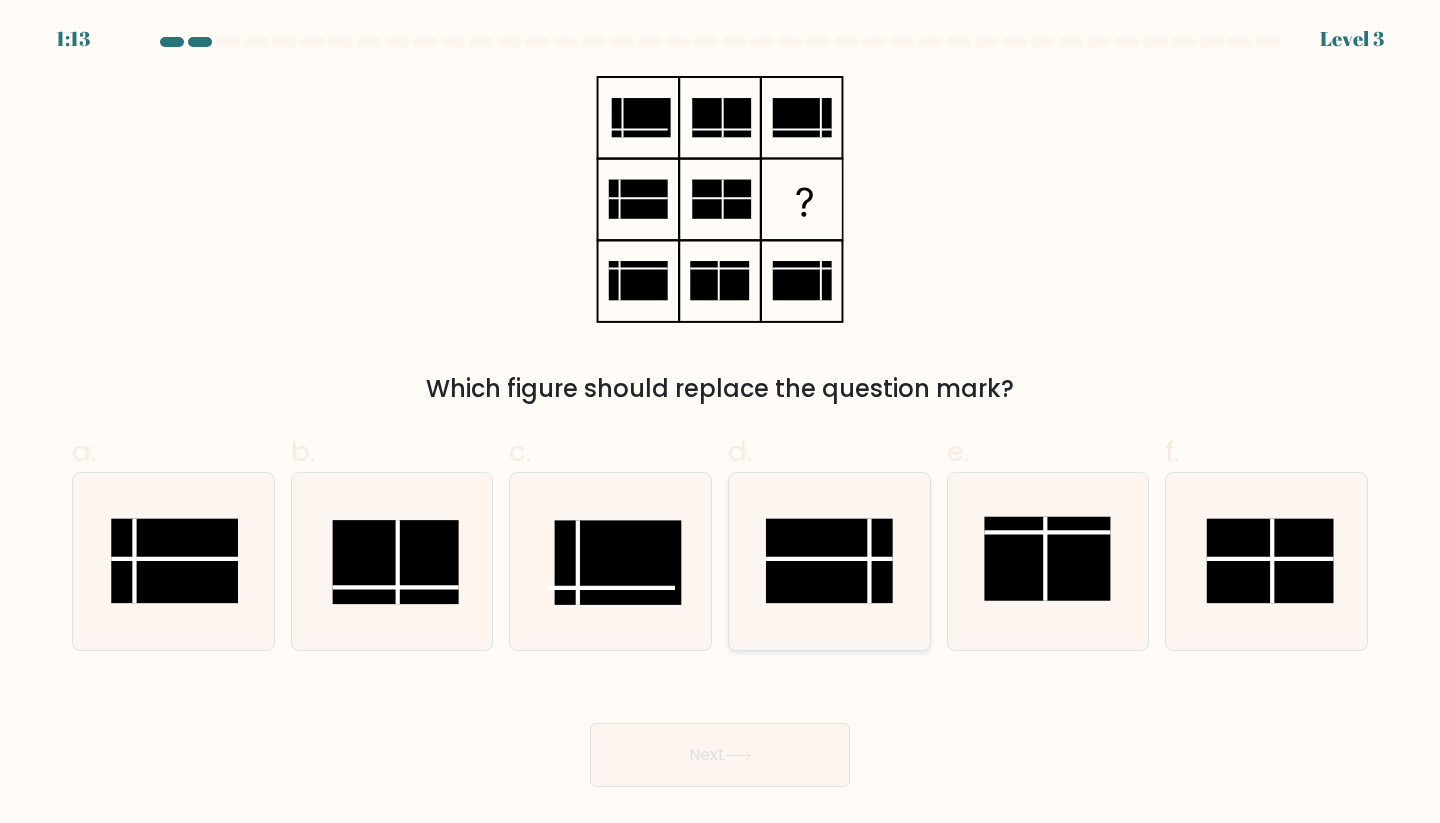 click 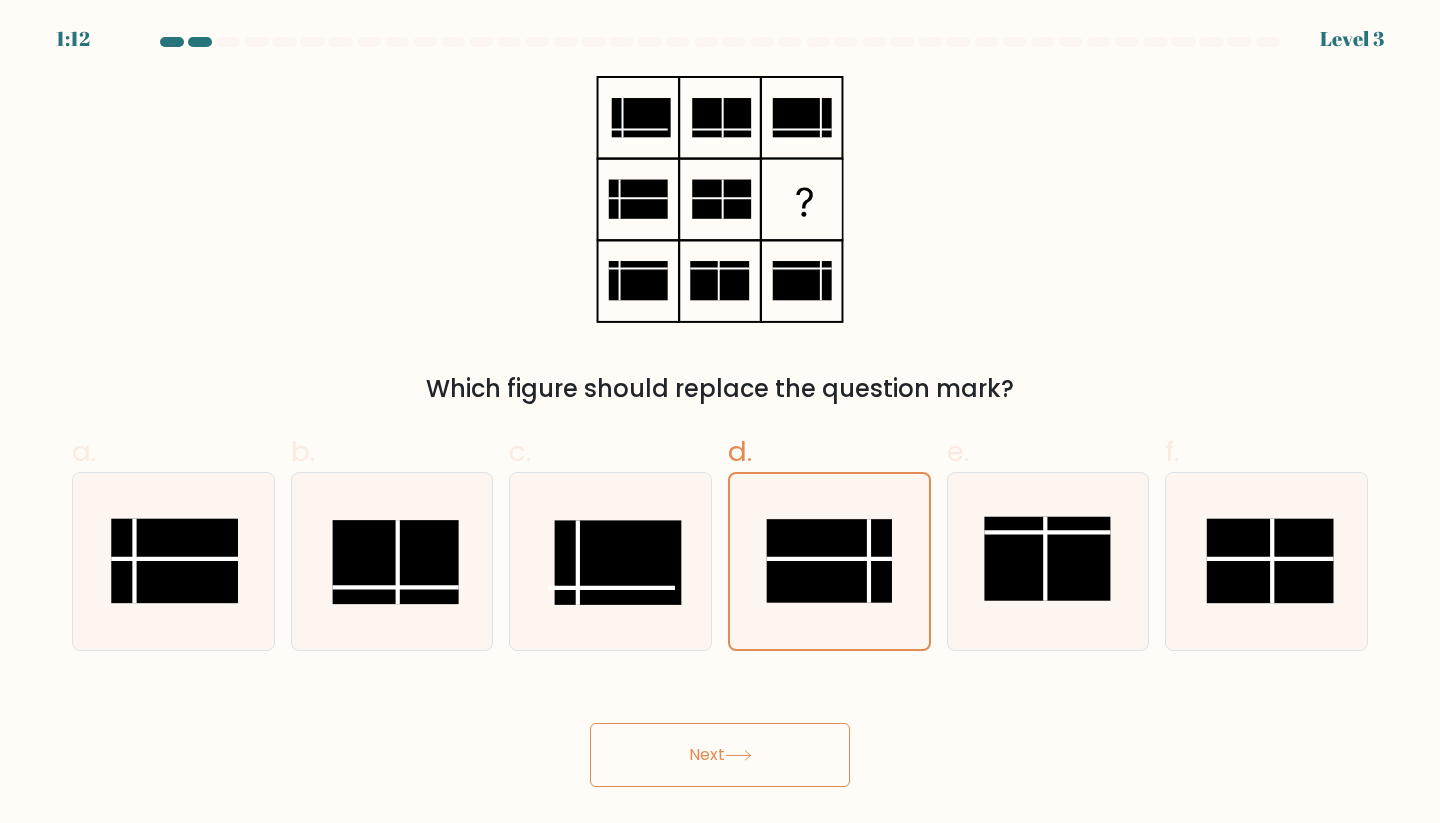 click 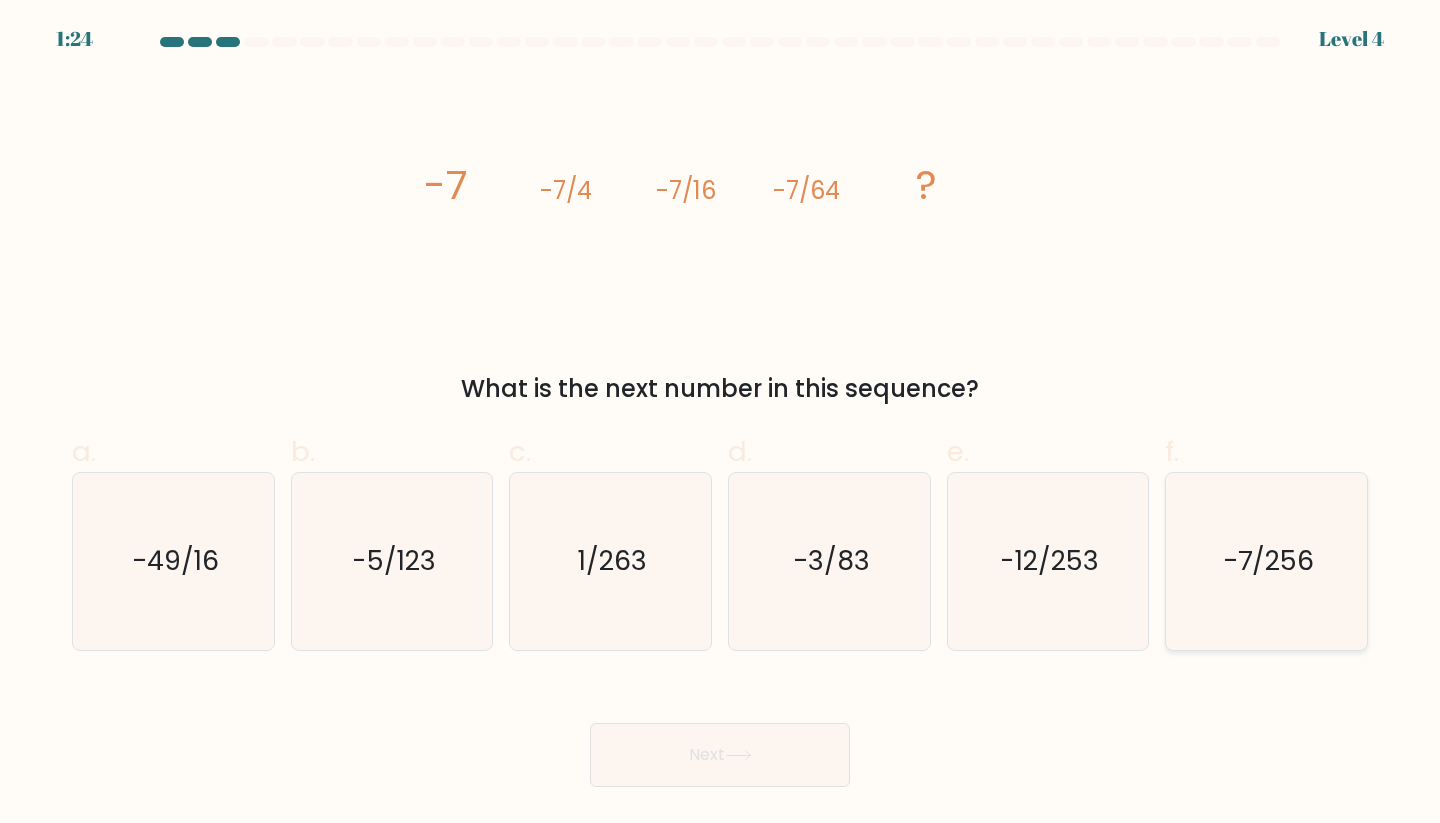 click on "-7/256" 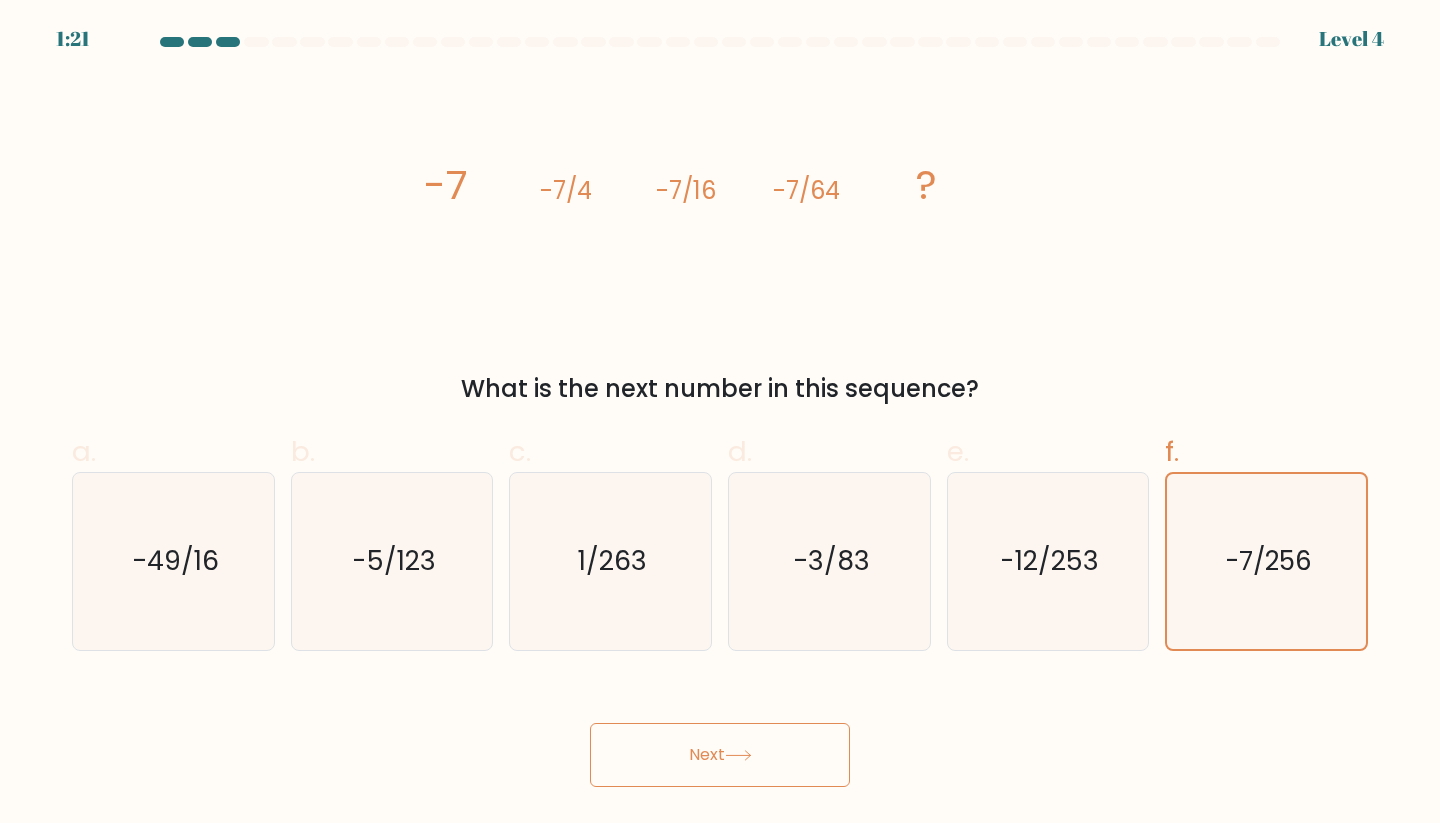 click on "Next" at bounding box center [720, 755] 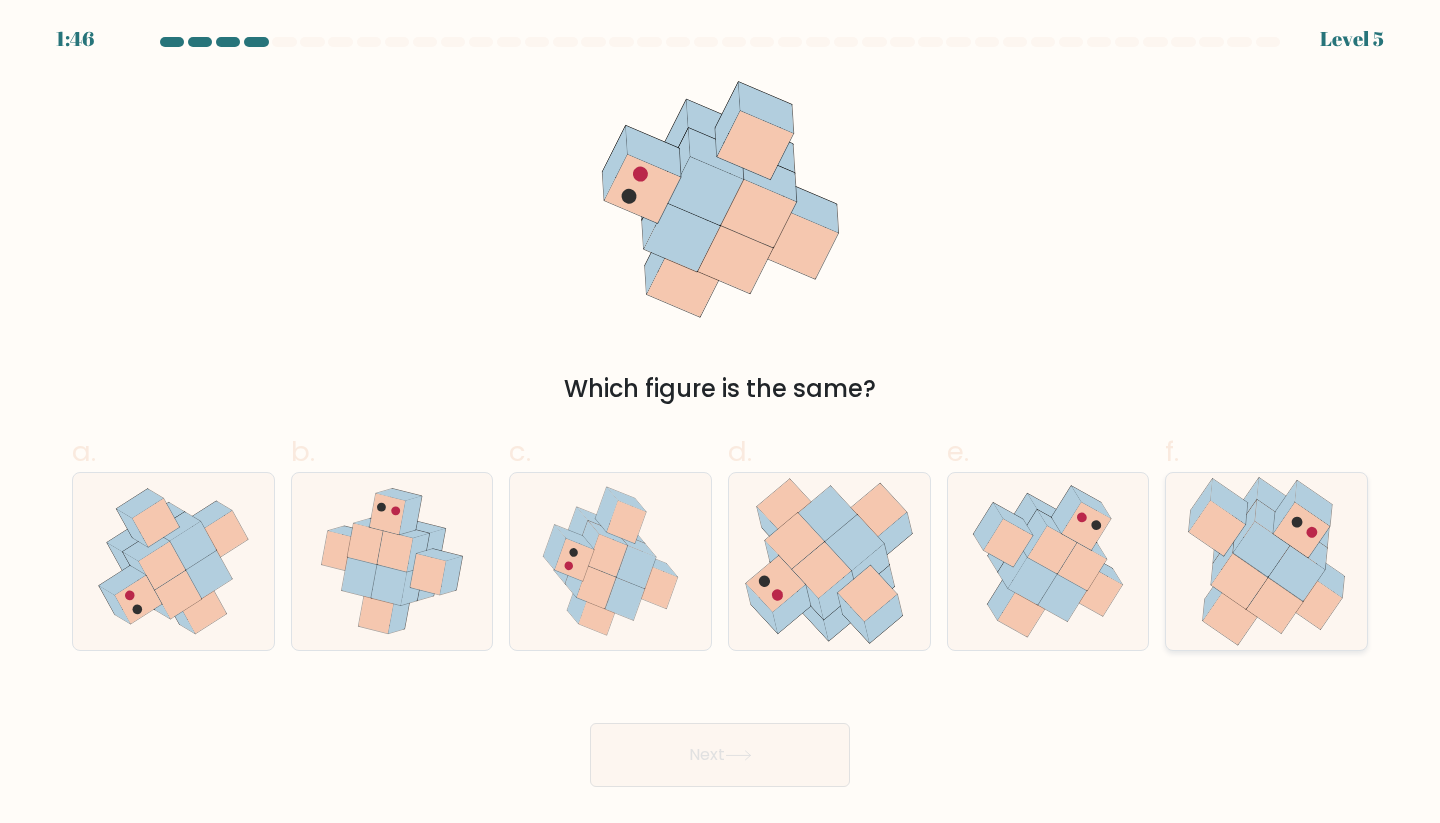 click 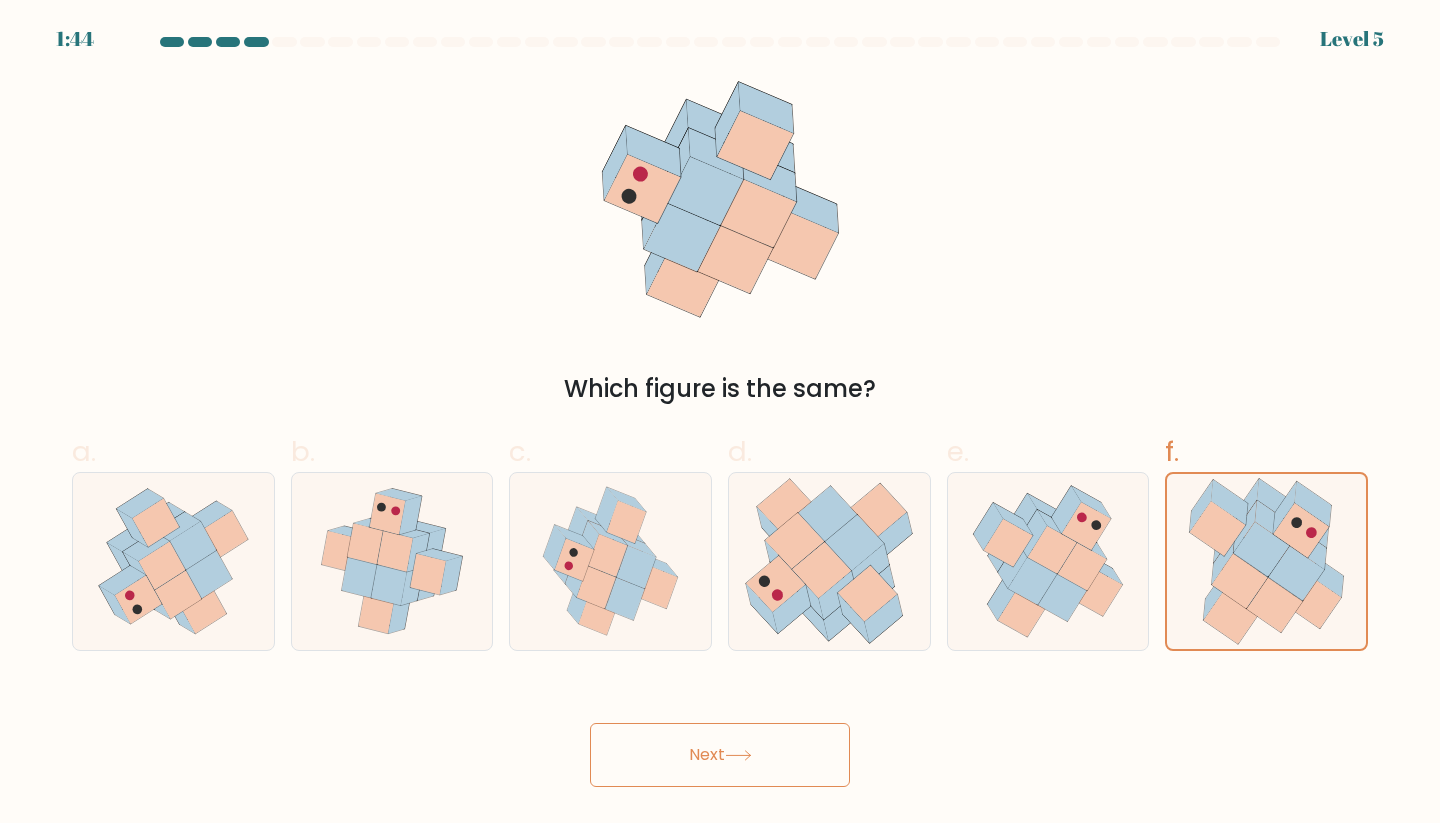 click on "Next" at bounding box center [720, 755] 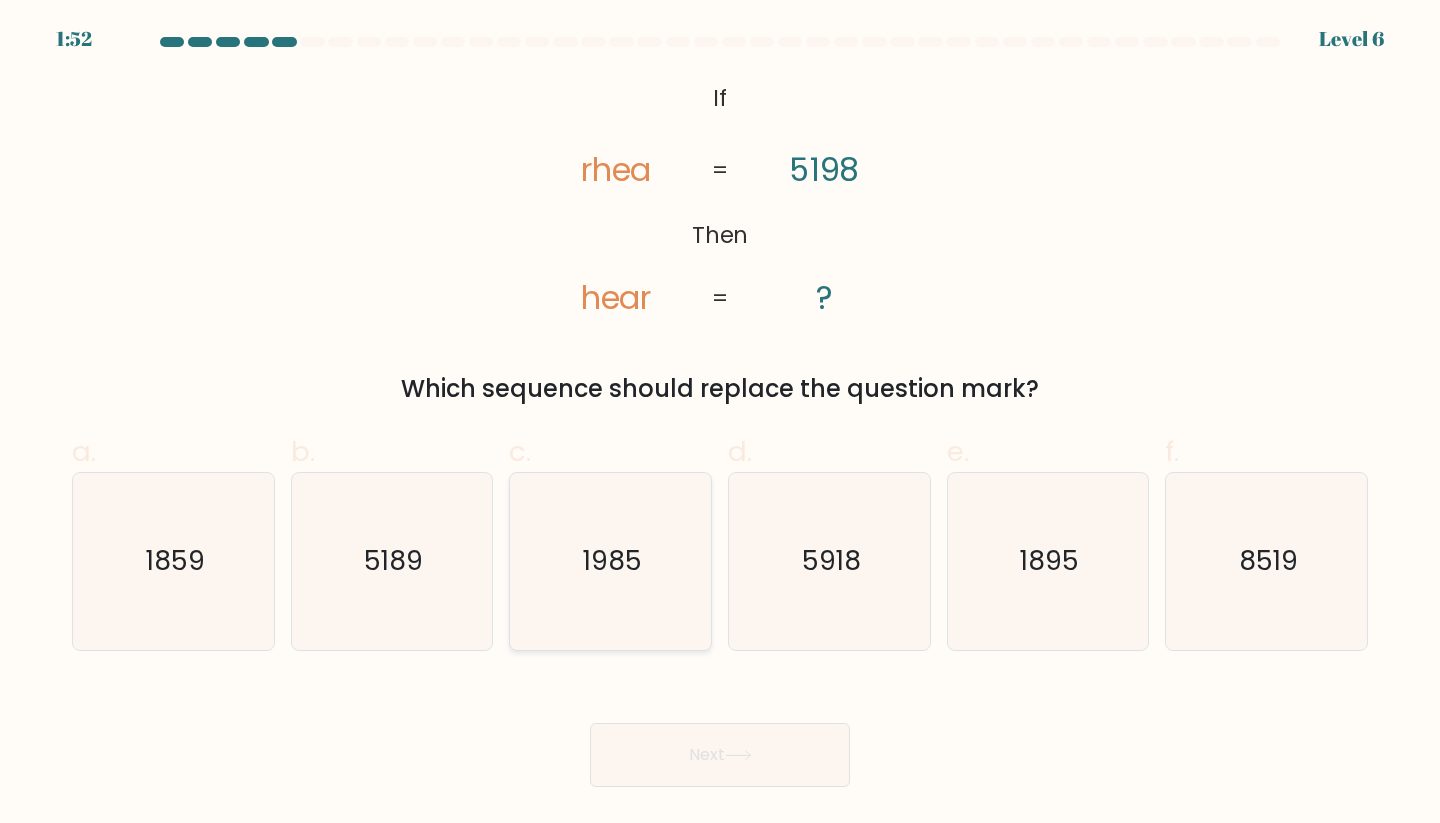 click on "1985" 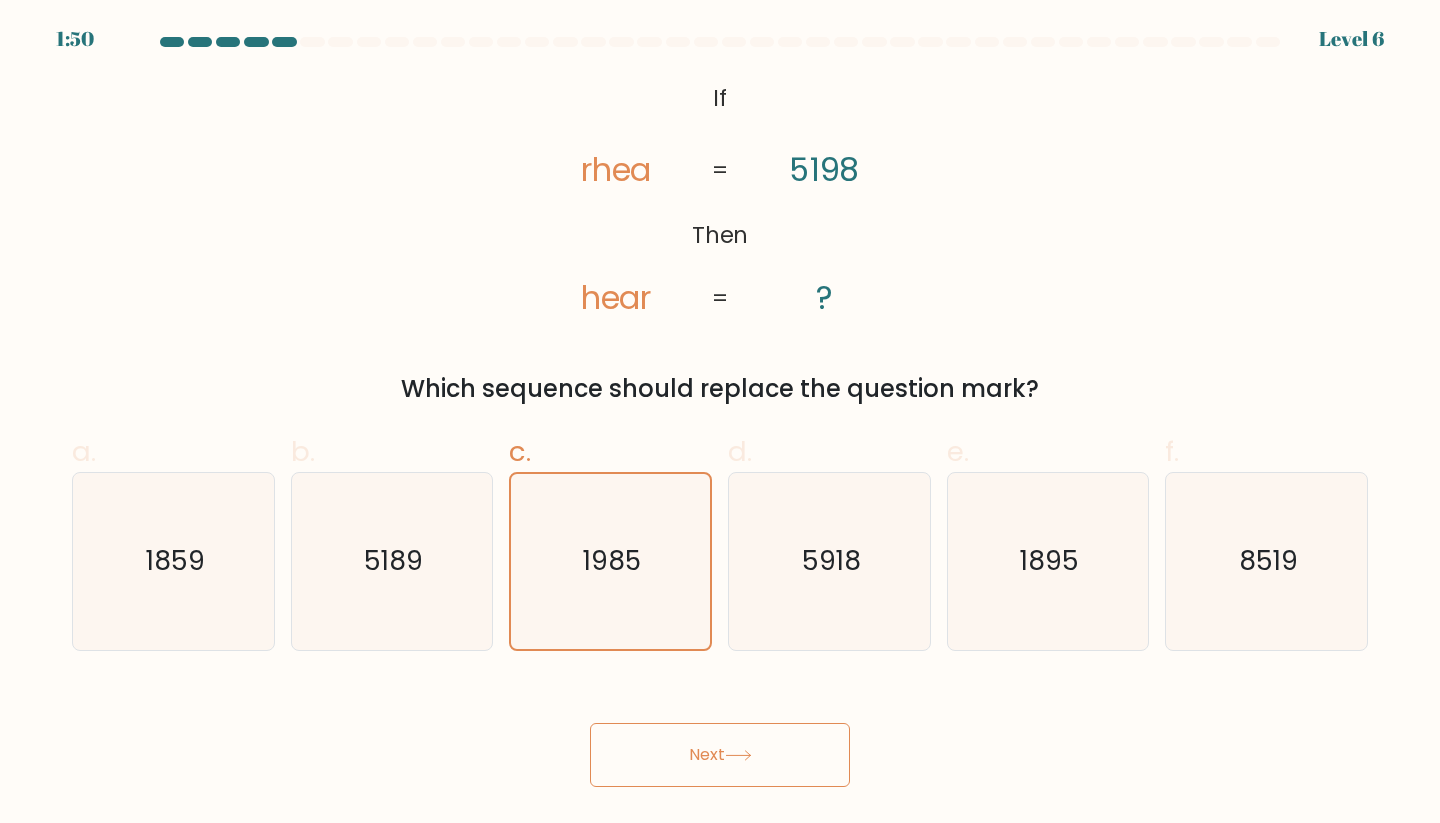 click on "Next" at bounding box center (720, 755) 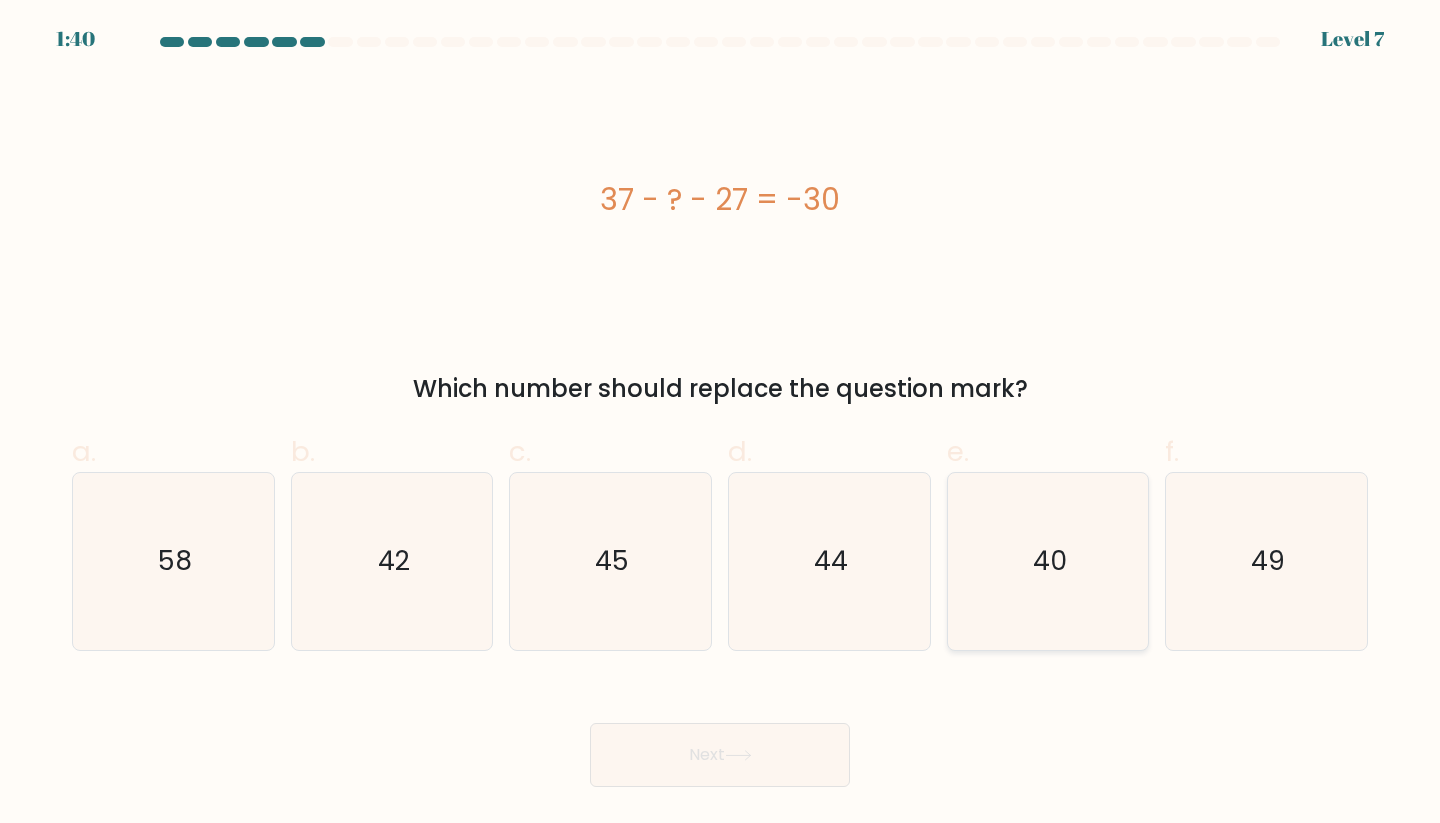 click on "40" 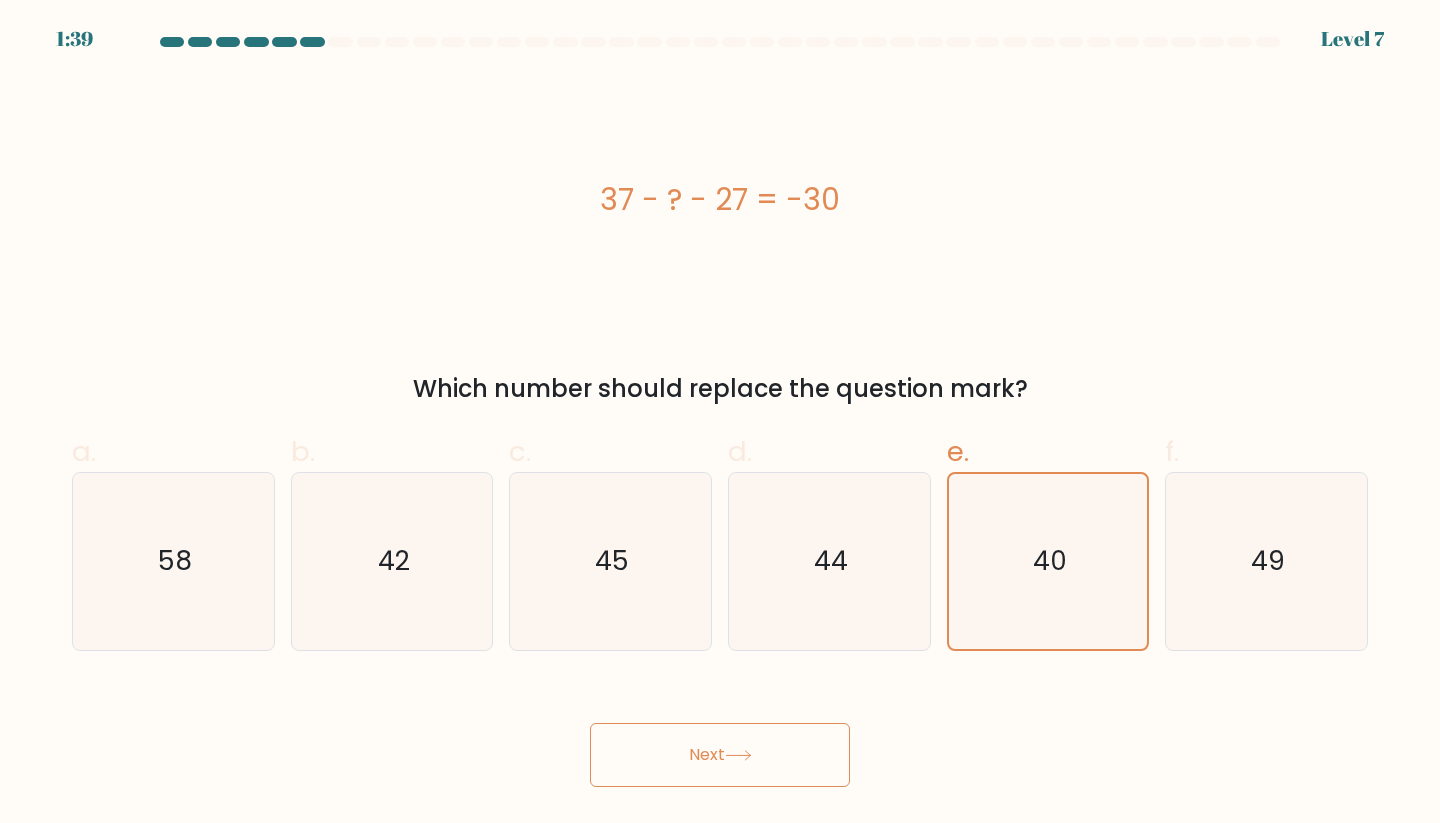 click on "Next" at bounding box center [720, 755] 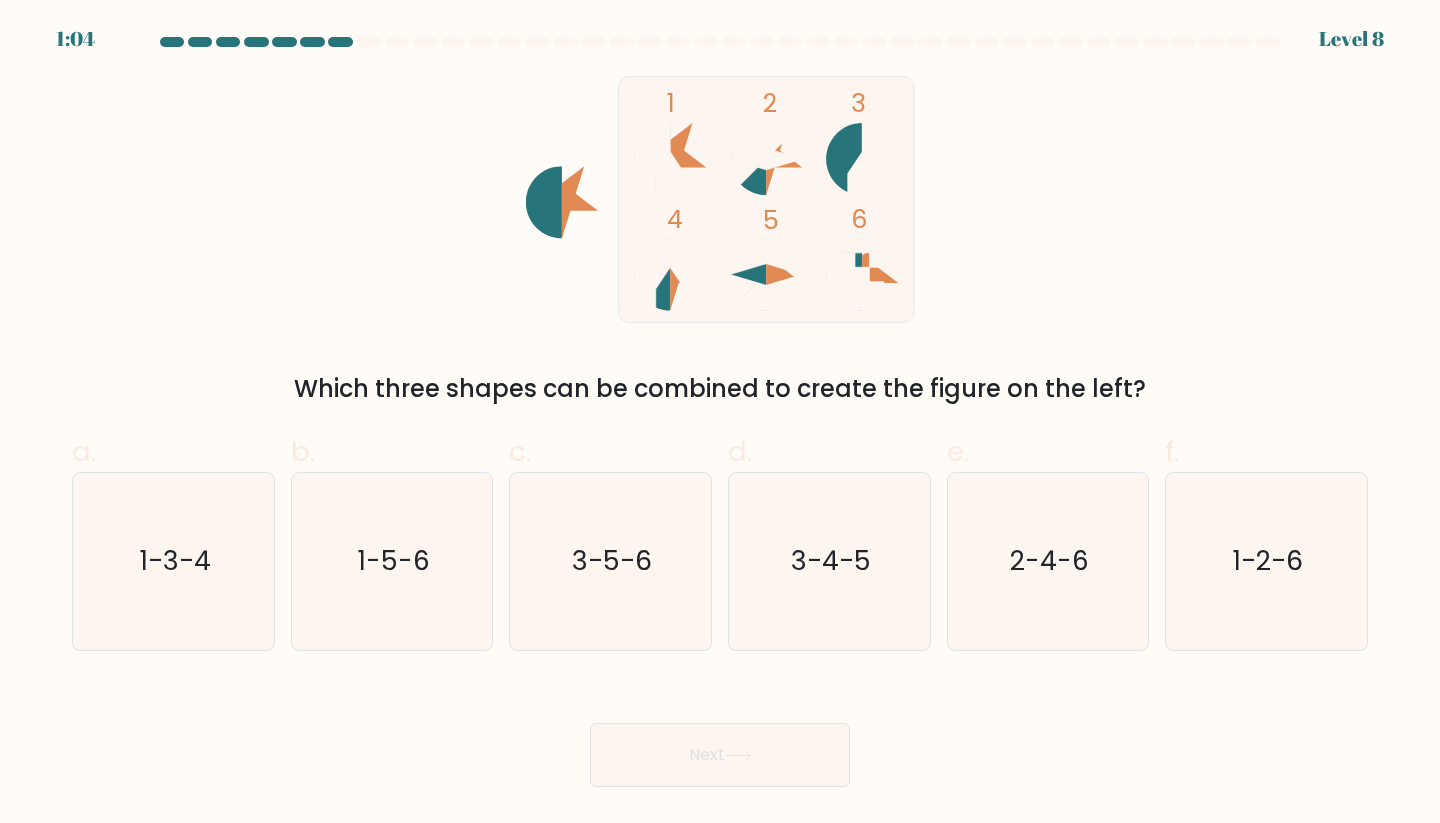 click 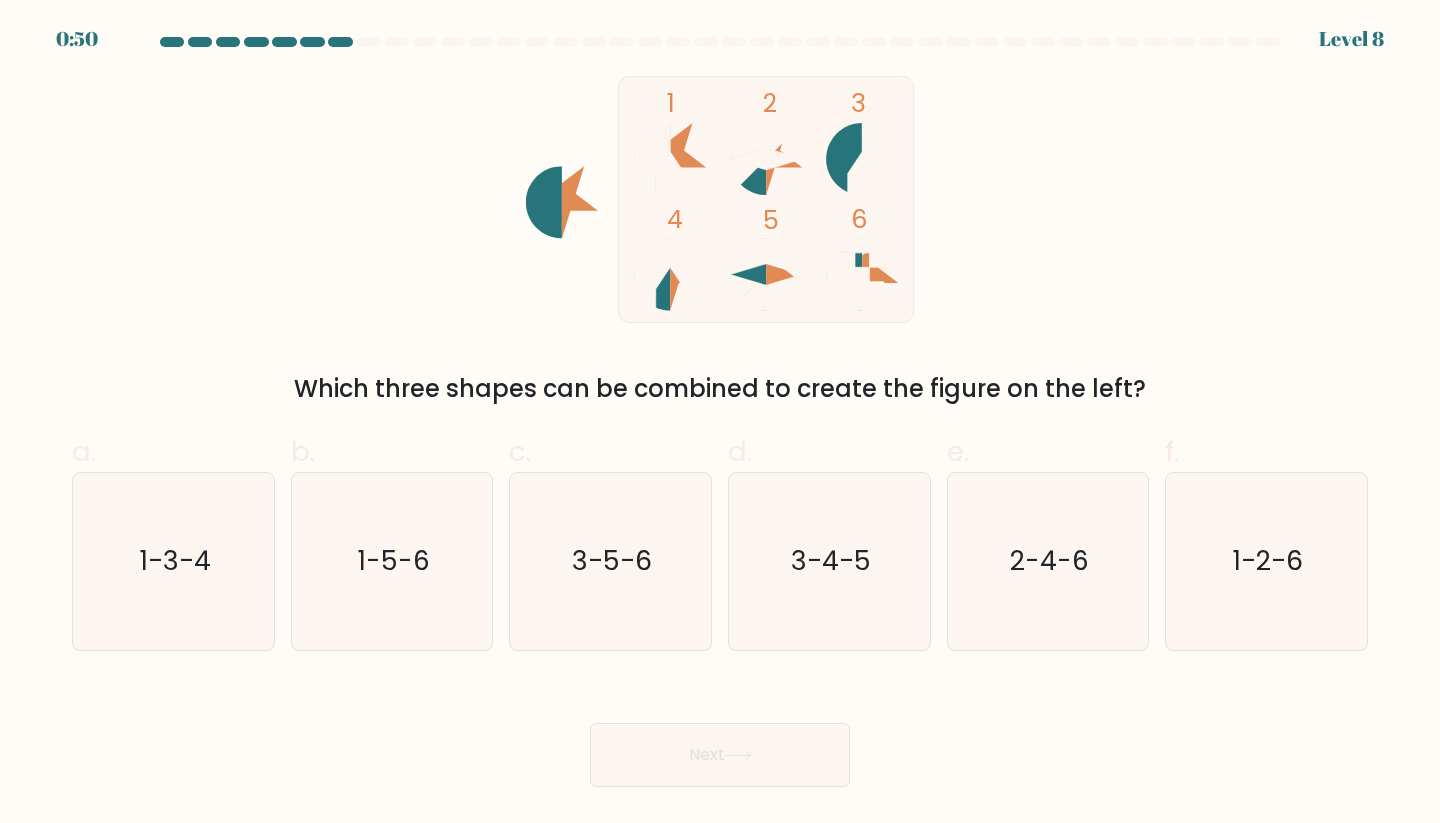 click 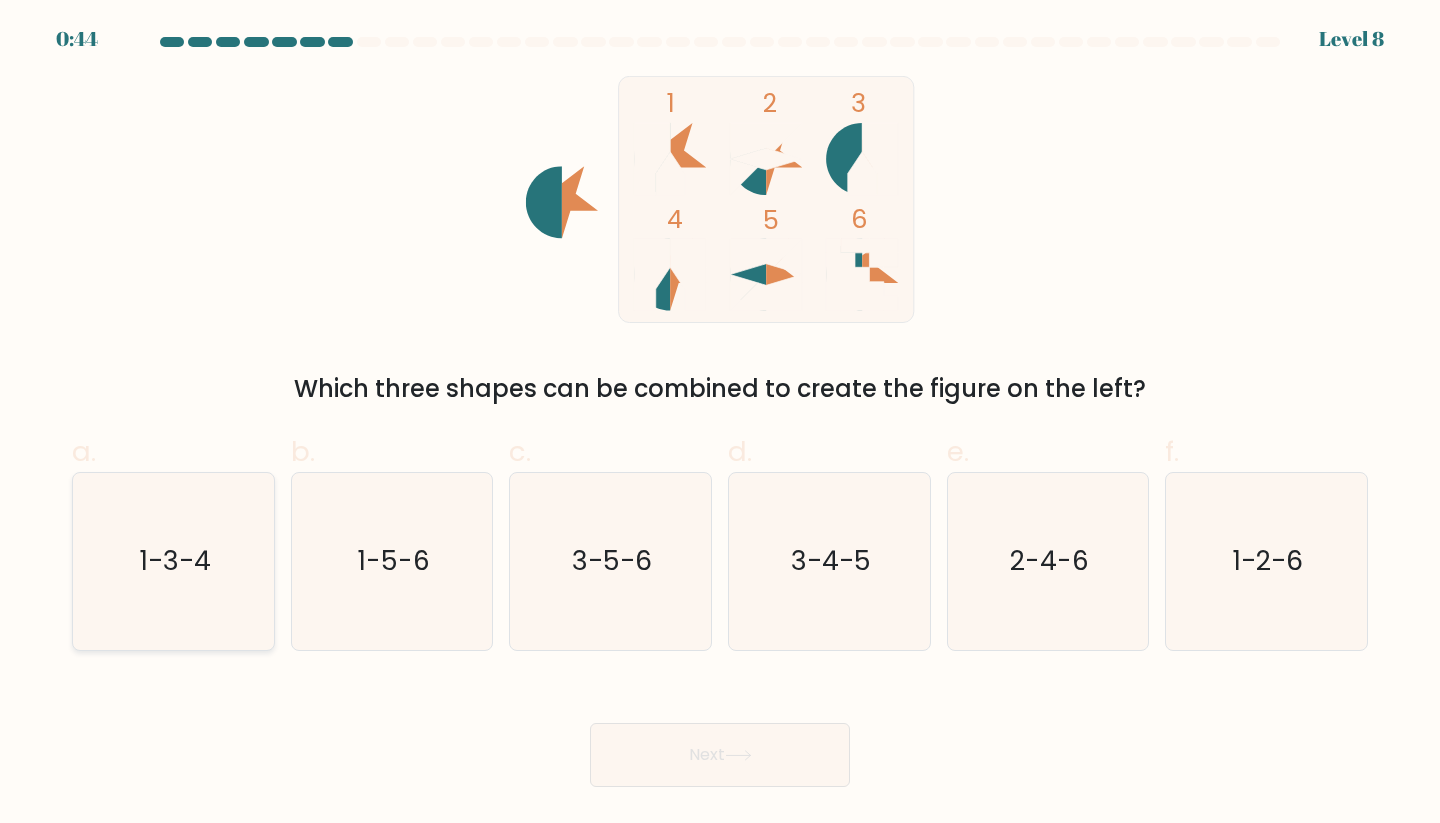 click on "1-3-4" 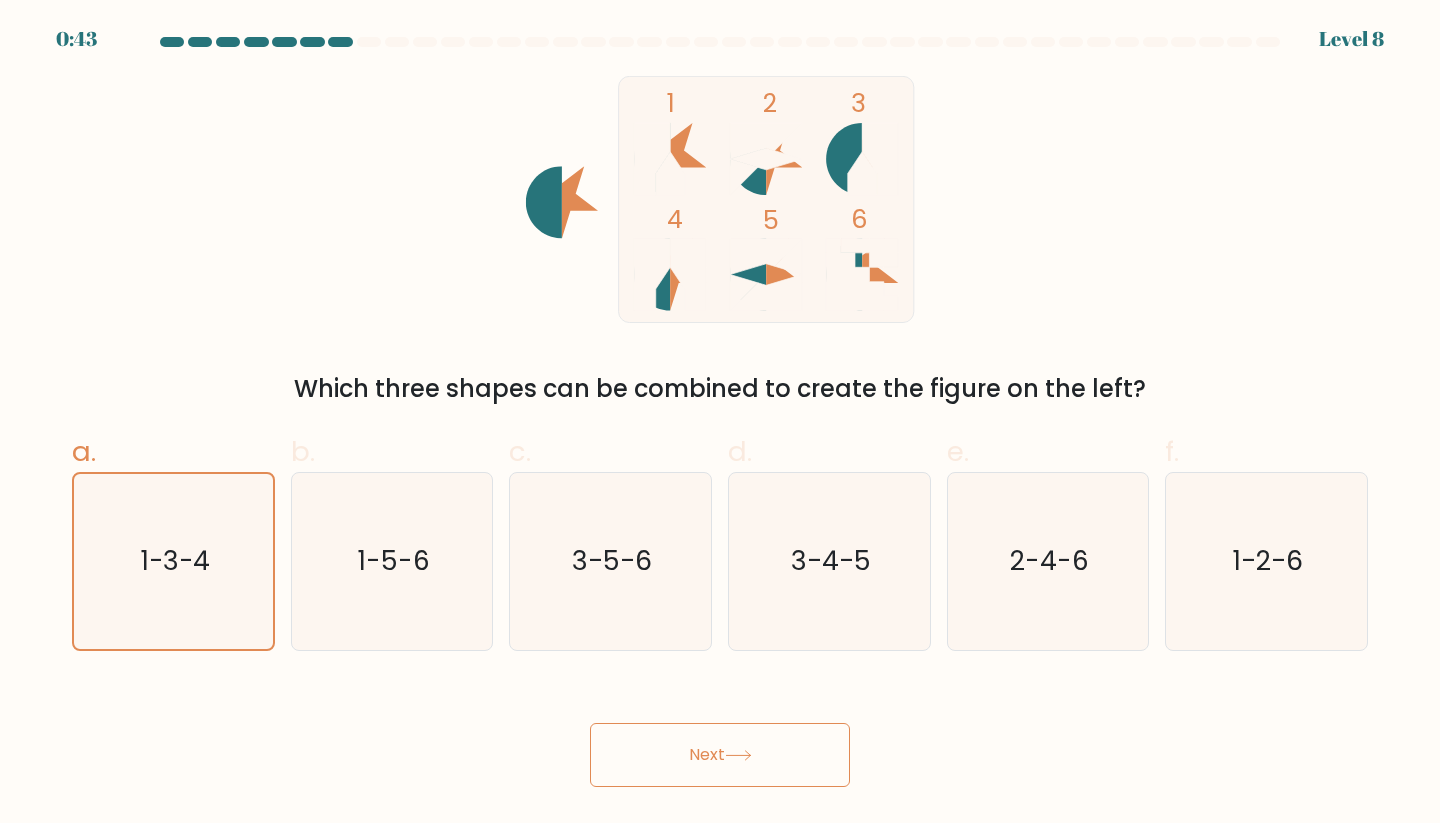 click on "Next" at bounding box center (720, 755) 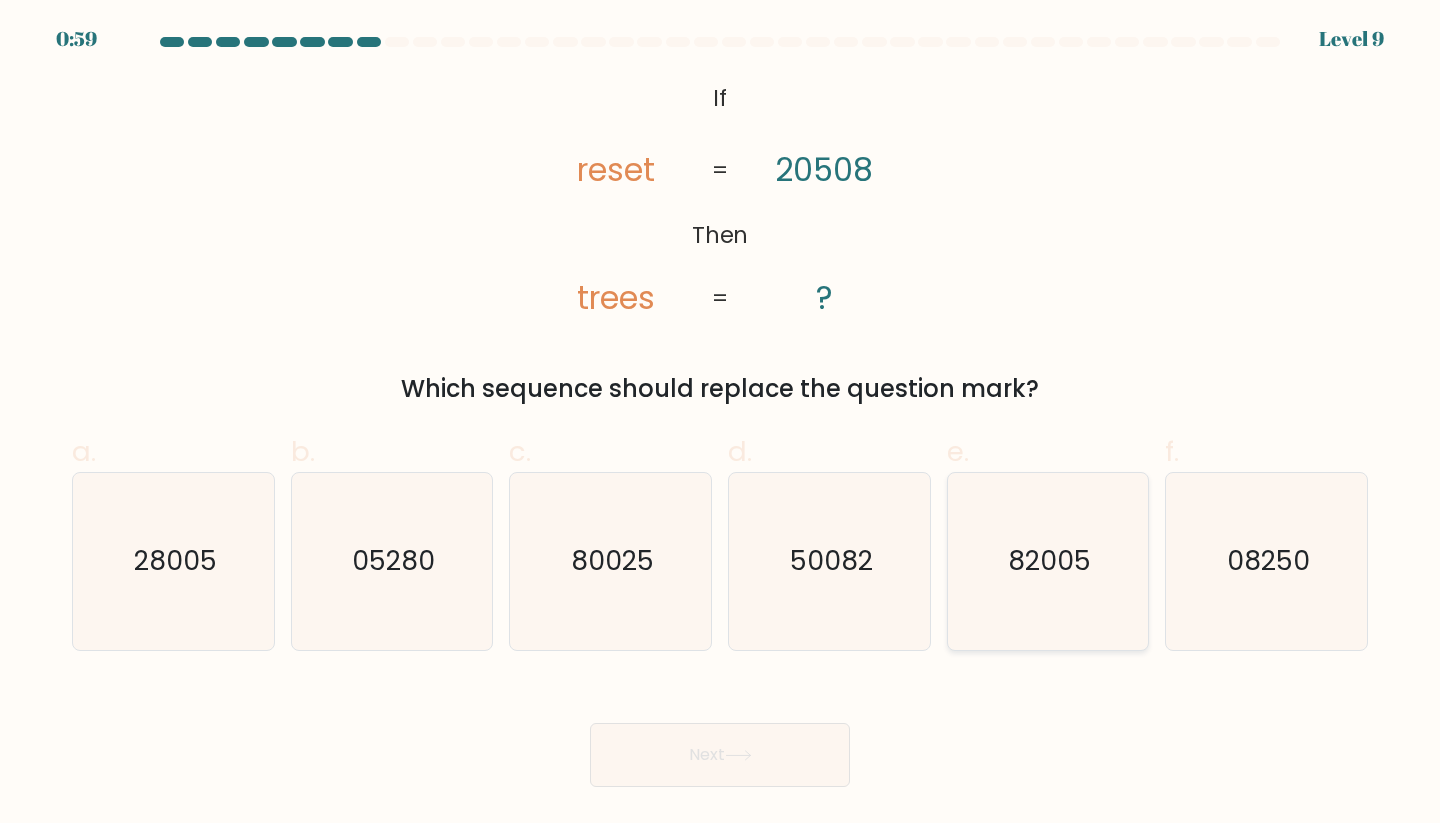 click on "82005" 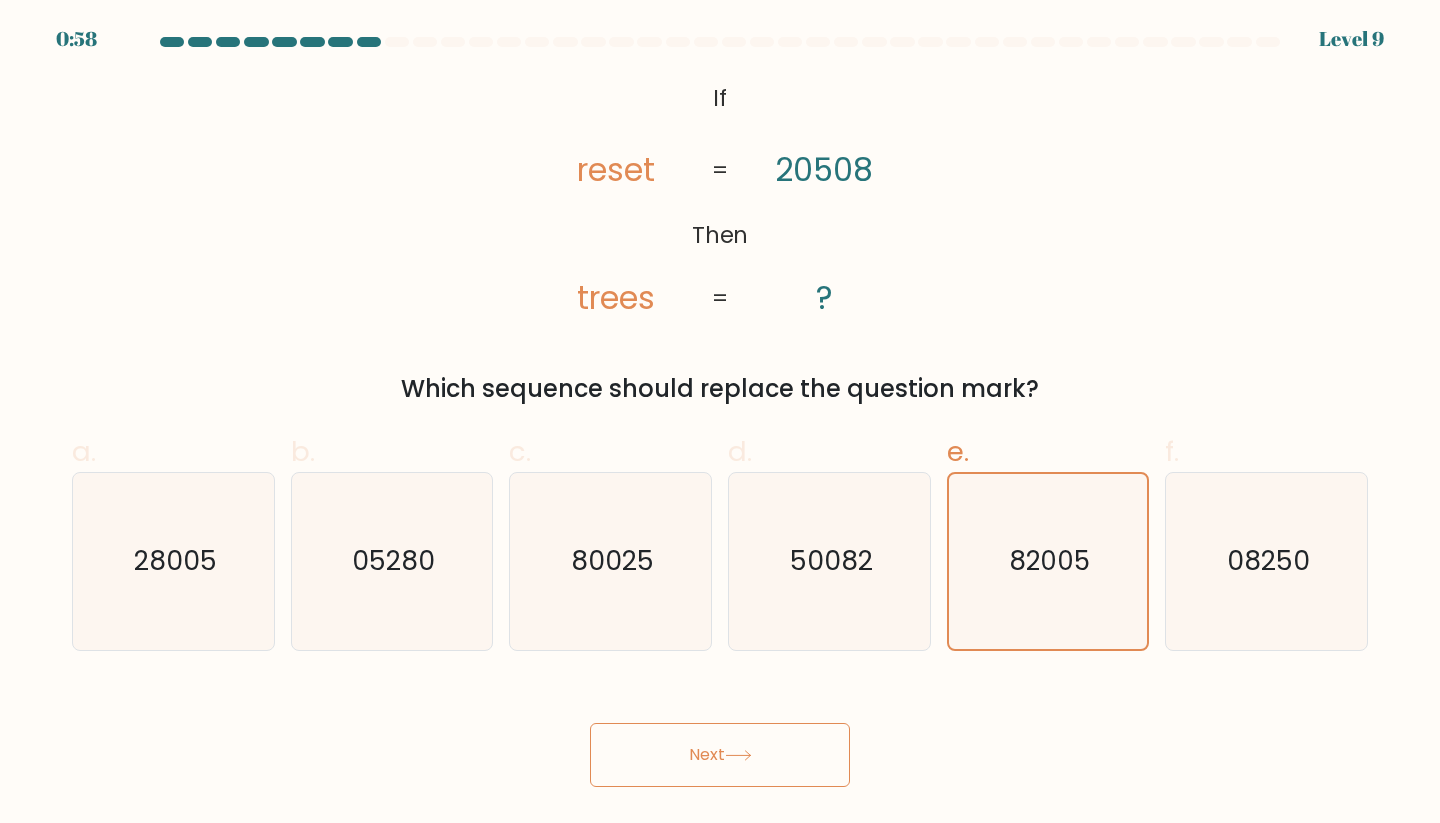 click on "Next" at bounding box center [720, 755] 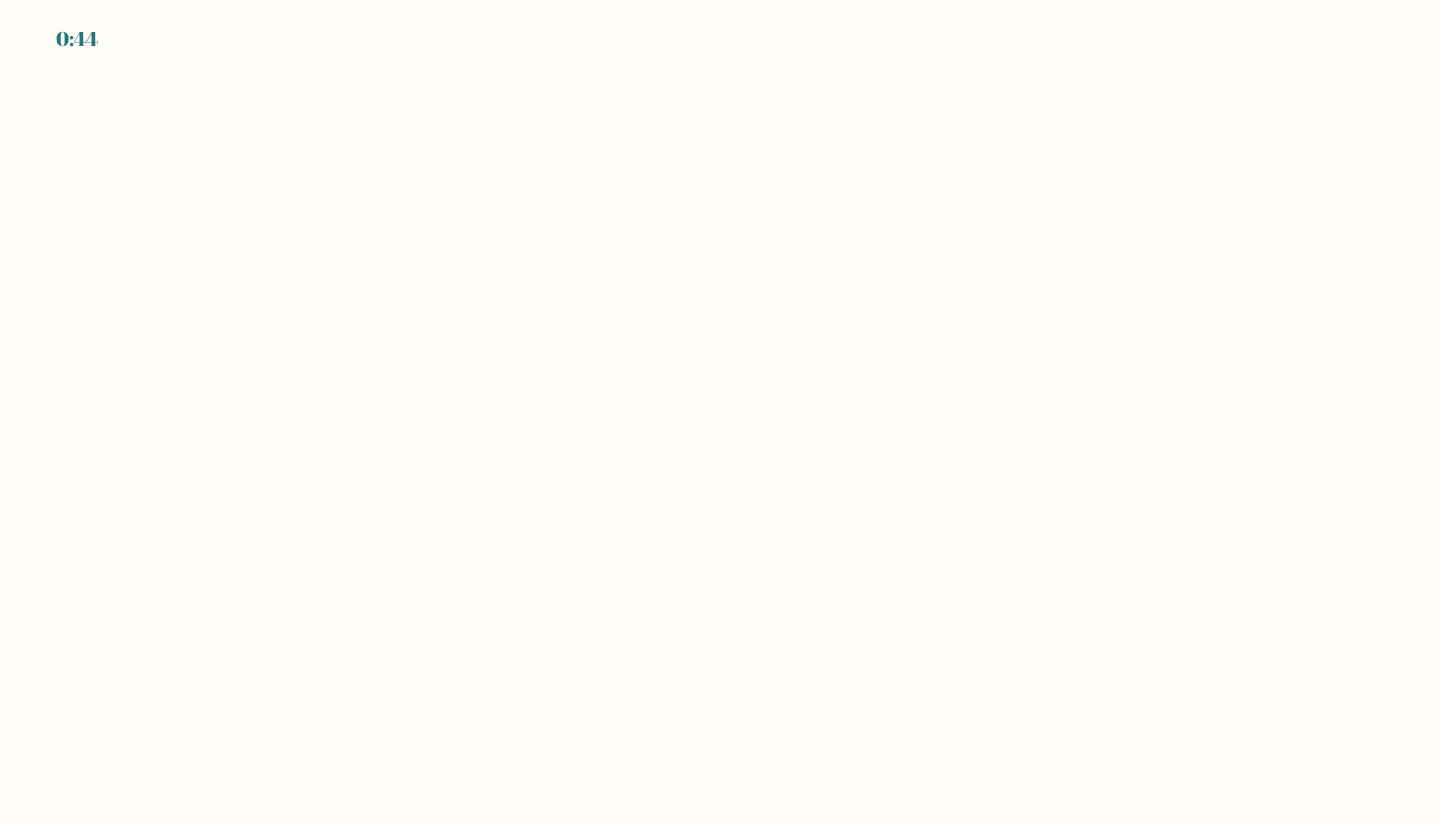 scroll, scrollTop: 0, scrollLeft: 0, axis: both 